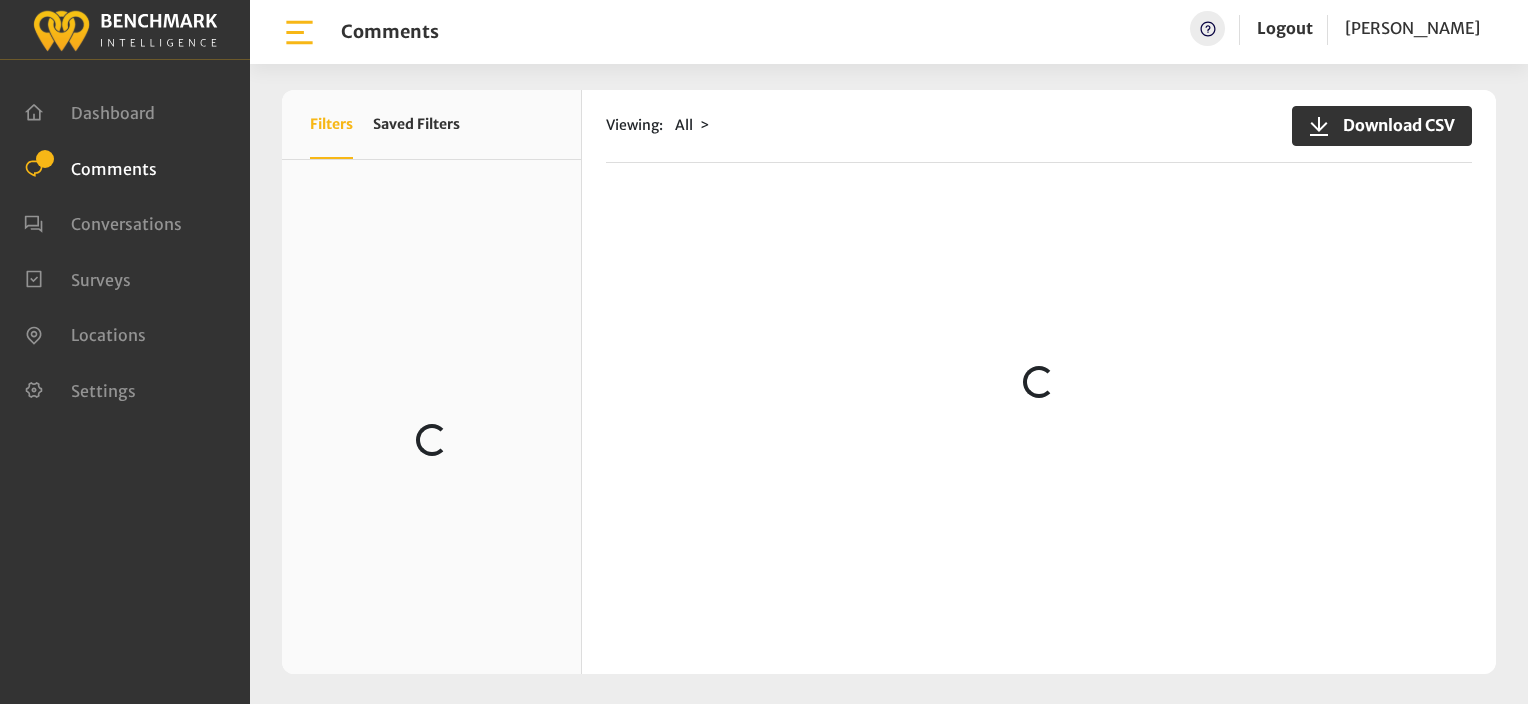 scroll, scrollTop: 0, scrollLeft: 0, axis: both 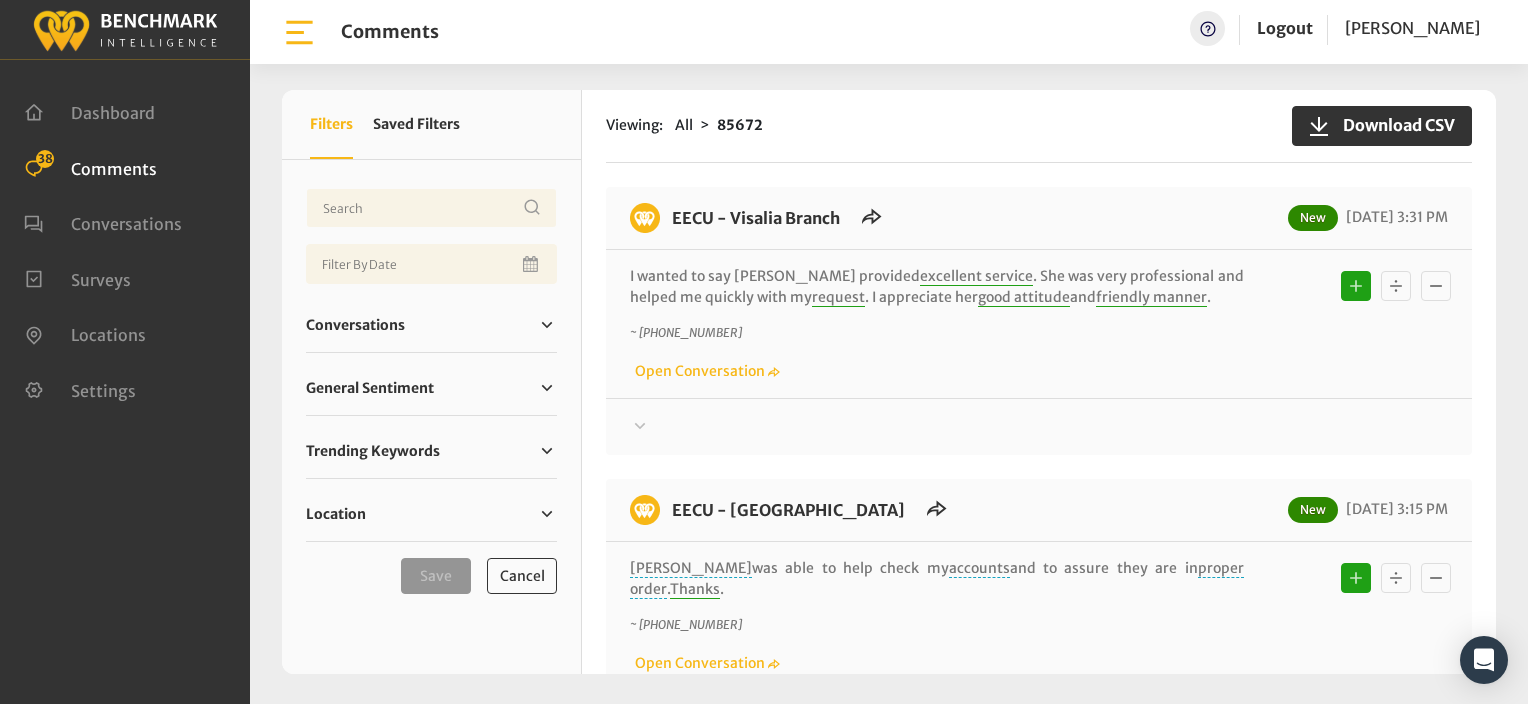 drag, startPoint x: 1100, startPoint y: 216, endPoint x: 1080, endPoint y: 202, distance: 24.41311 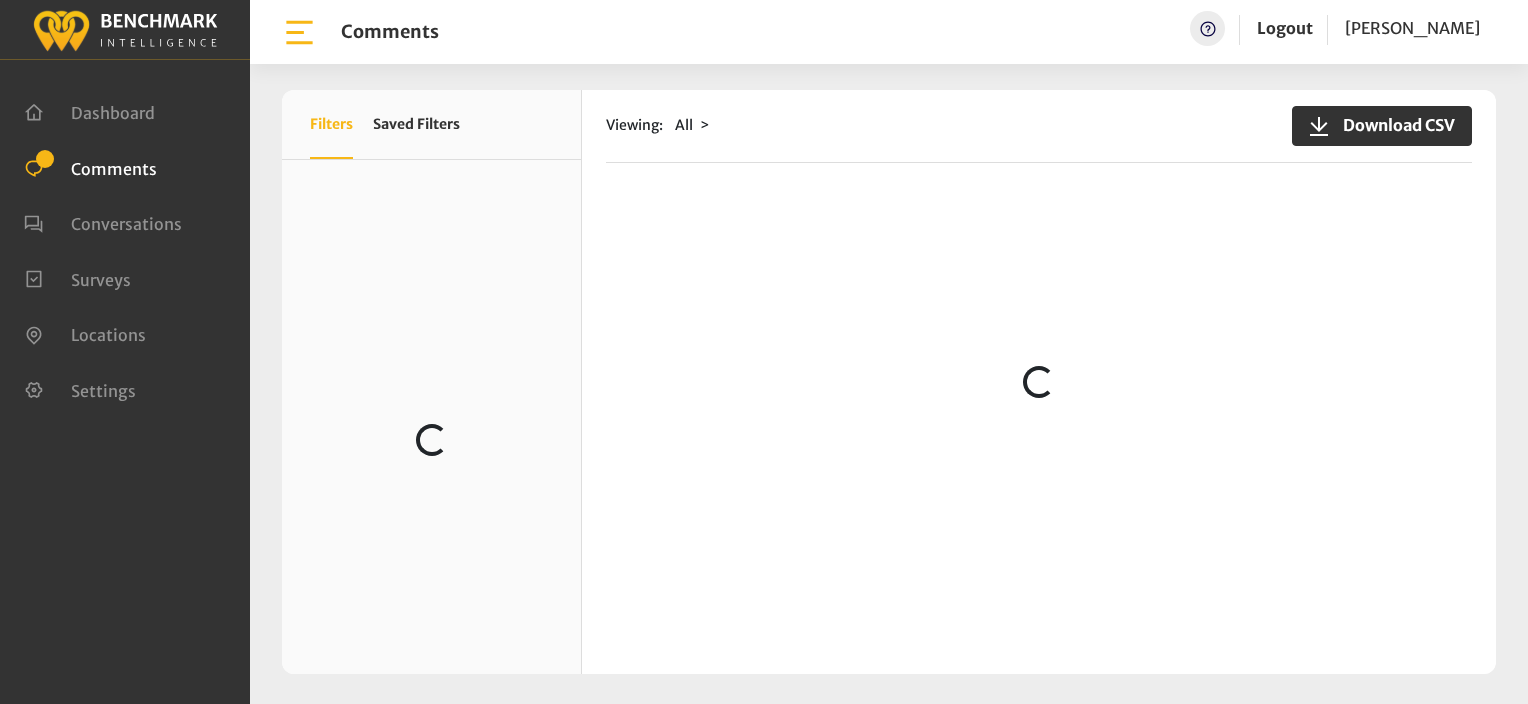 scroll, scrollTop: 0, scrollLeft: 0, axis: both 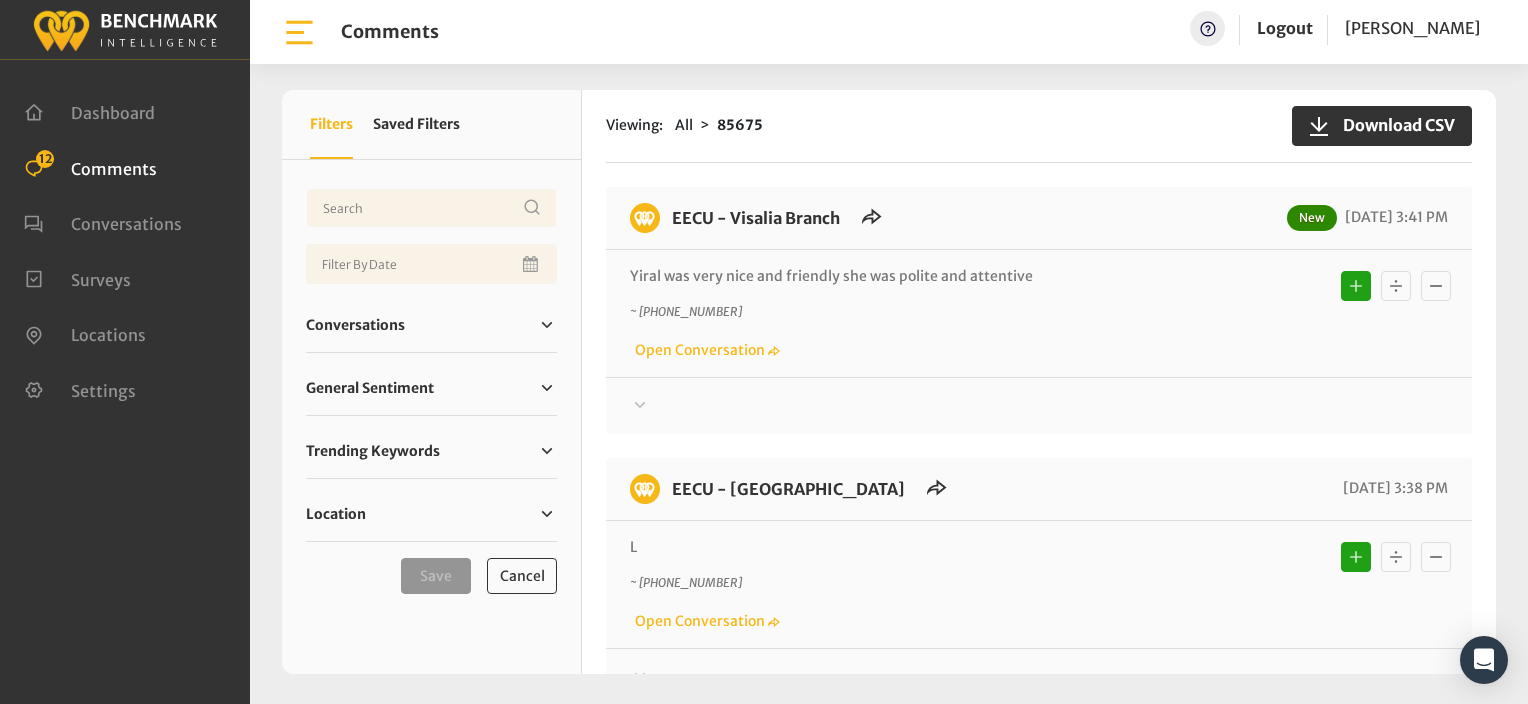 click on "Viewing:
All
85675
Download CSV
EECU - Visalia Branch
New
07/10/2025 3:41 PM
Yiral was very nice and friendly she was polite and attentive" 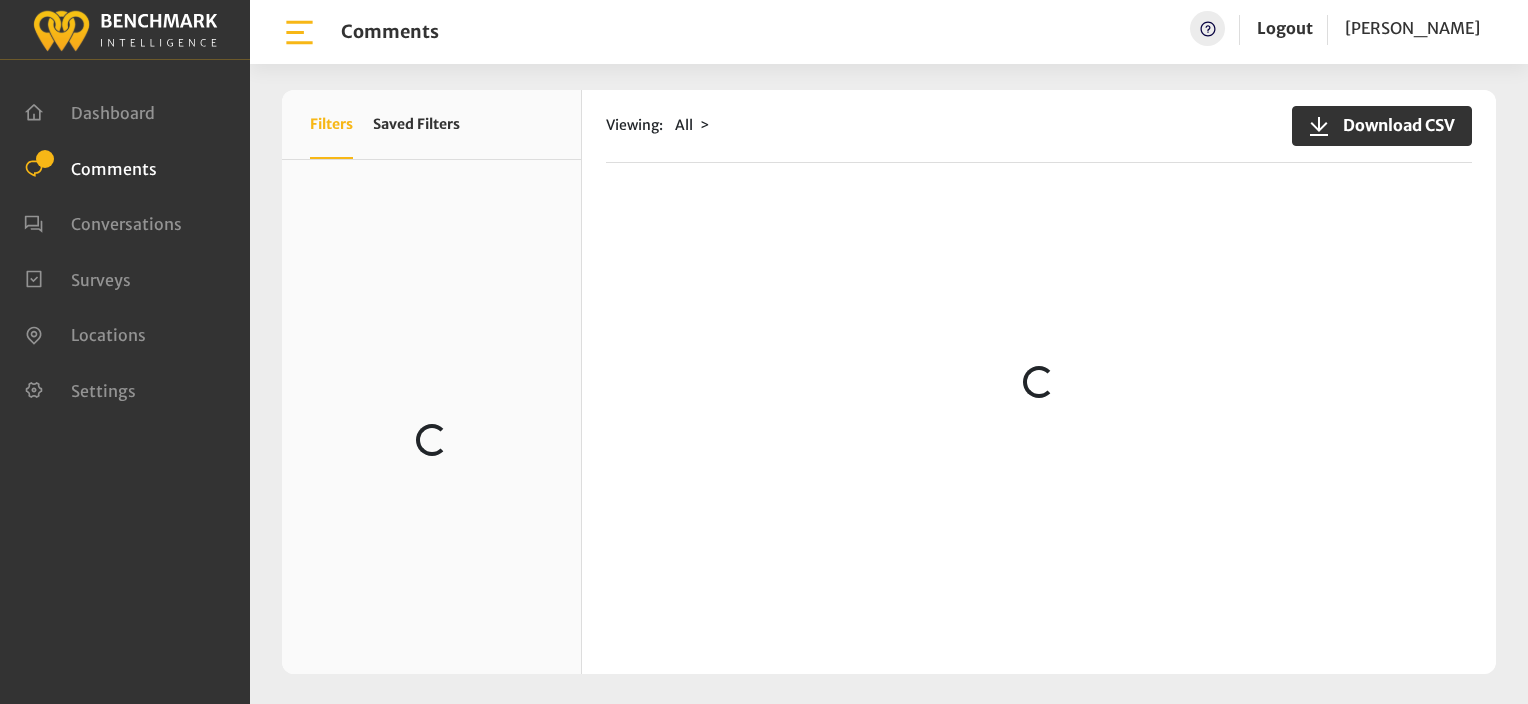 scroll, scrollTop: 0, scrollLeft: 0, axis: both 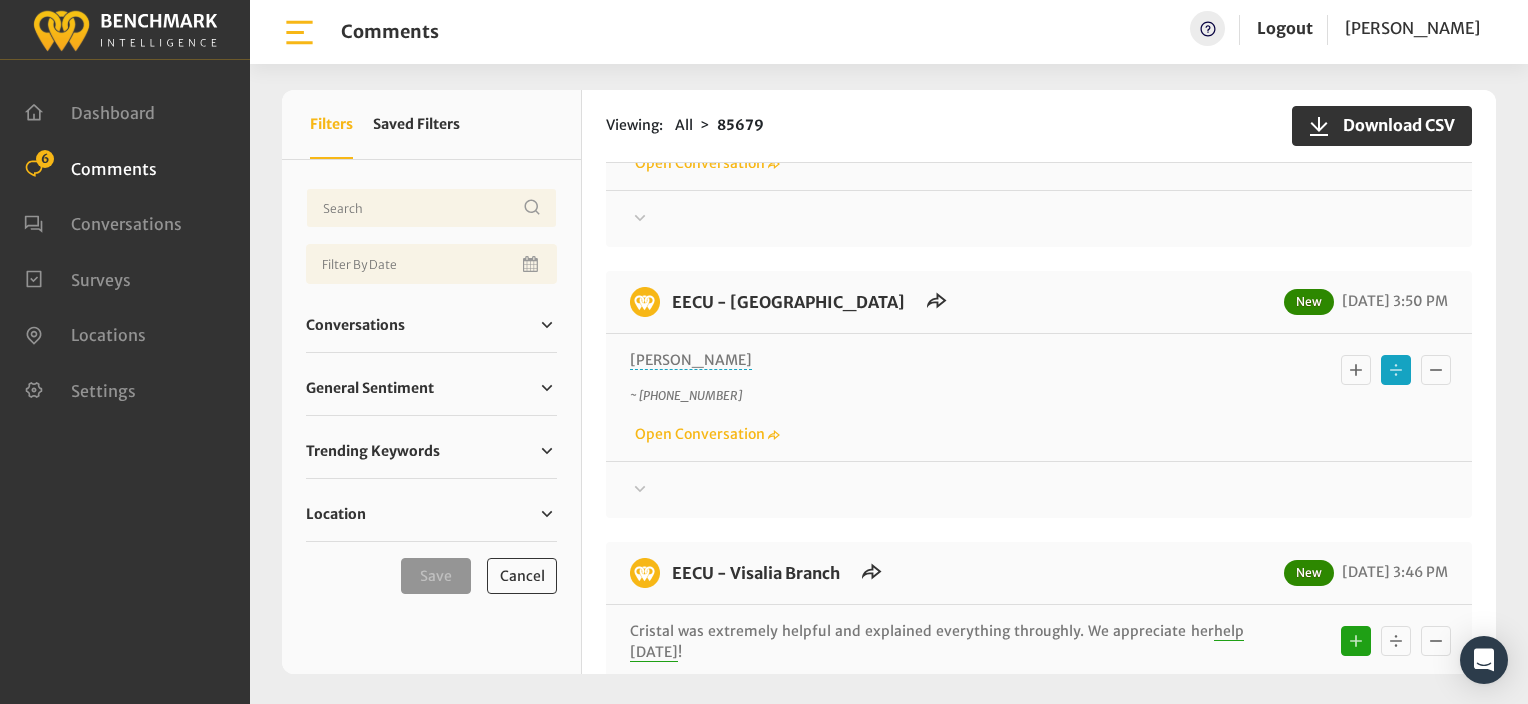 click 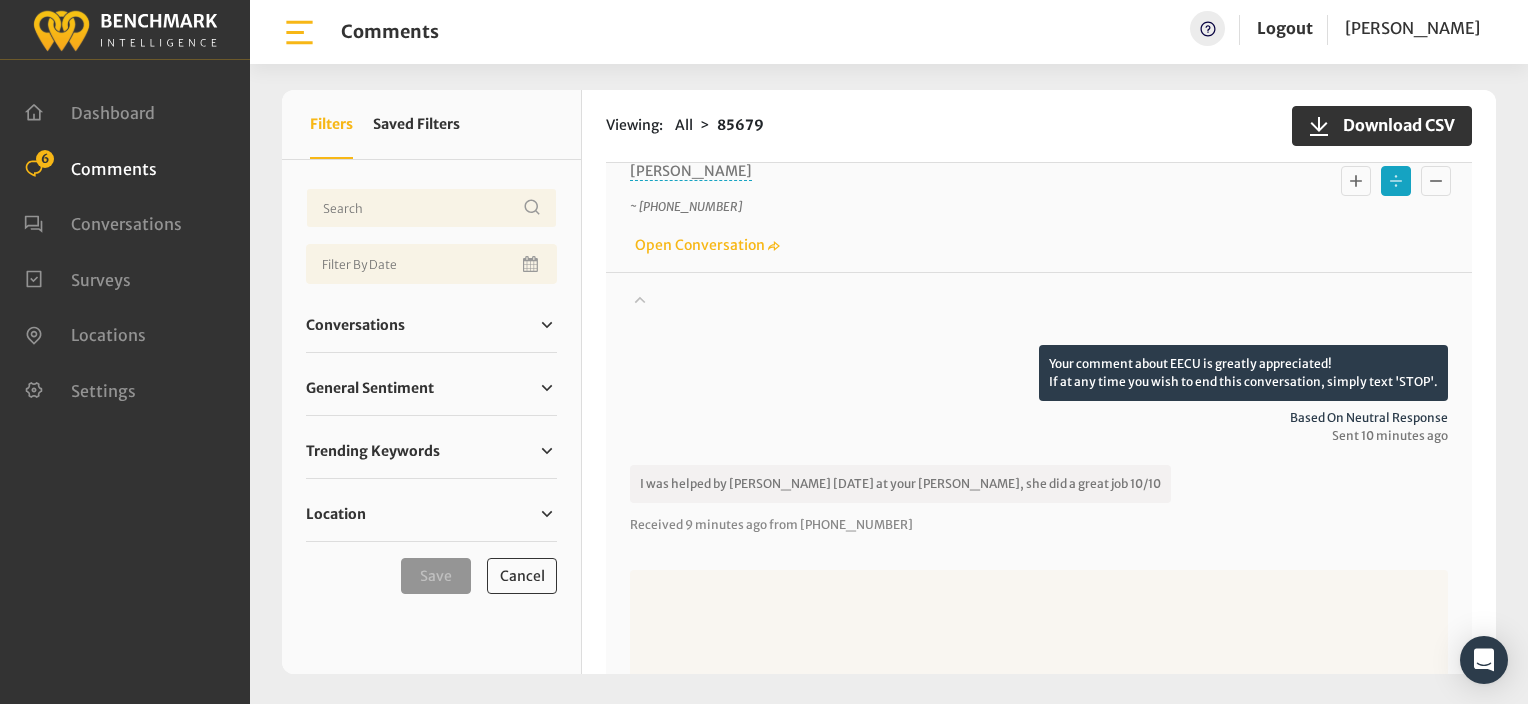 scroll, scrollTop: 700, scrollLeft: 0, axis: vertical 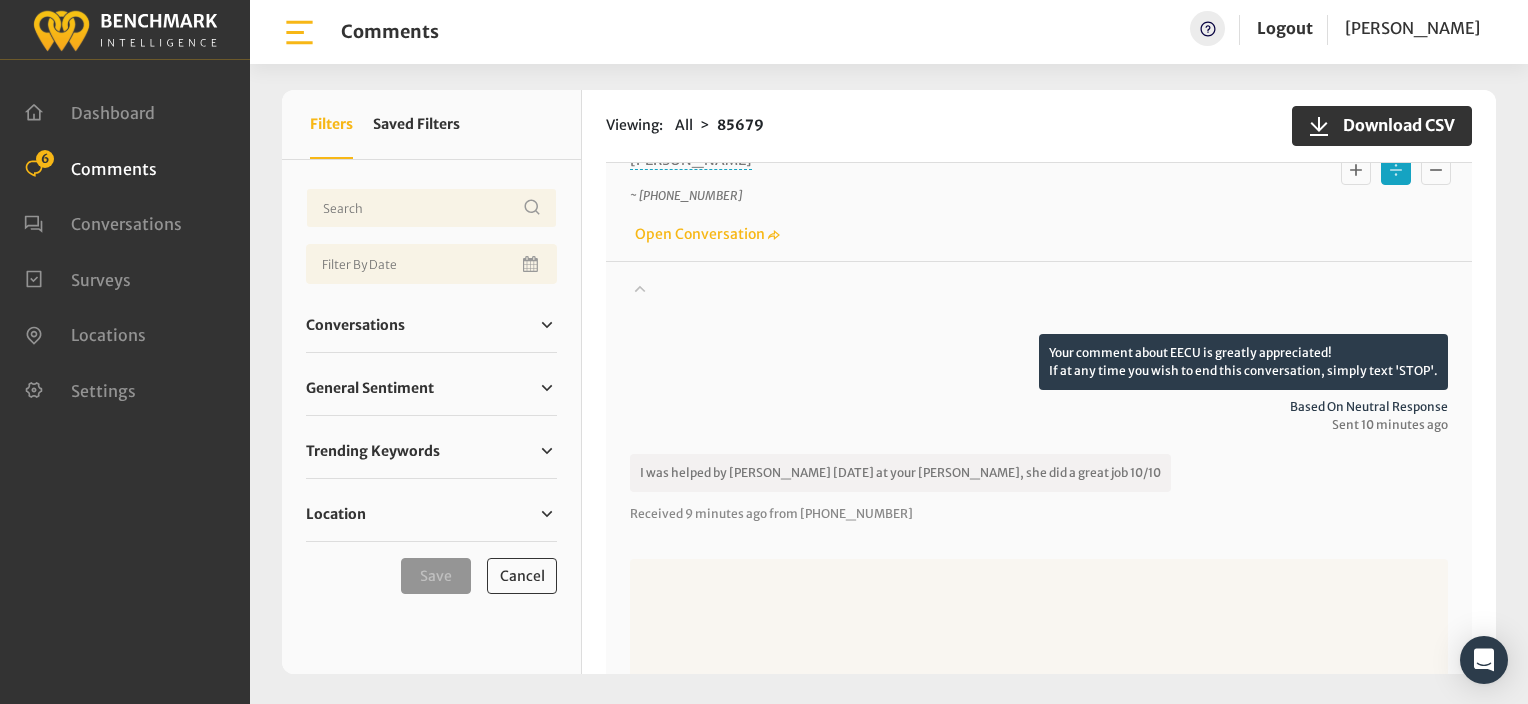 click 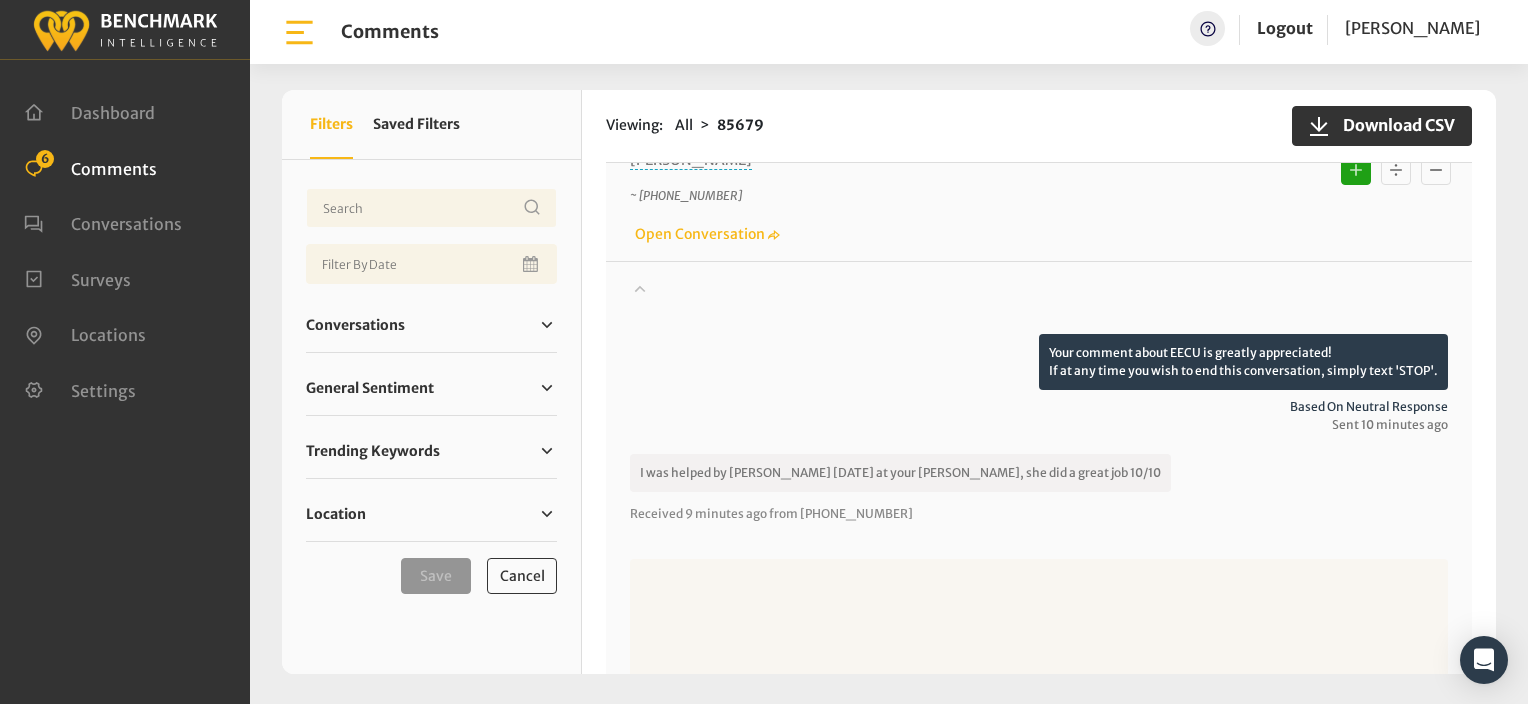 type 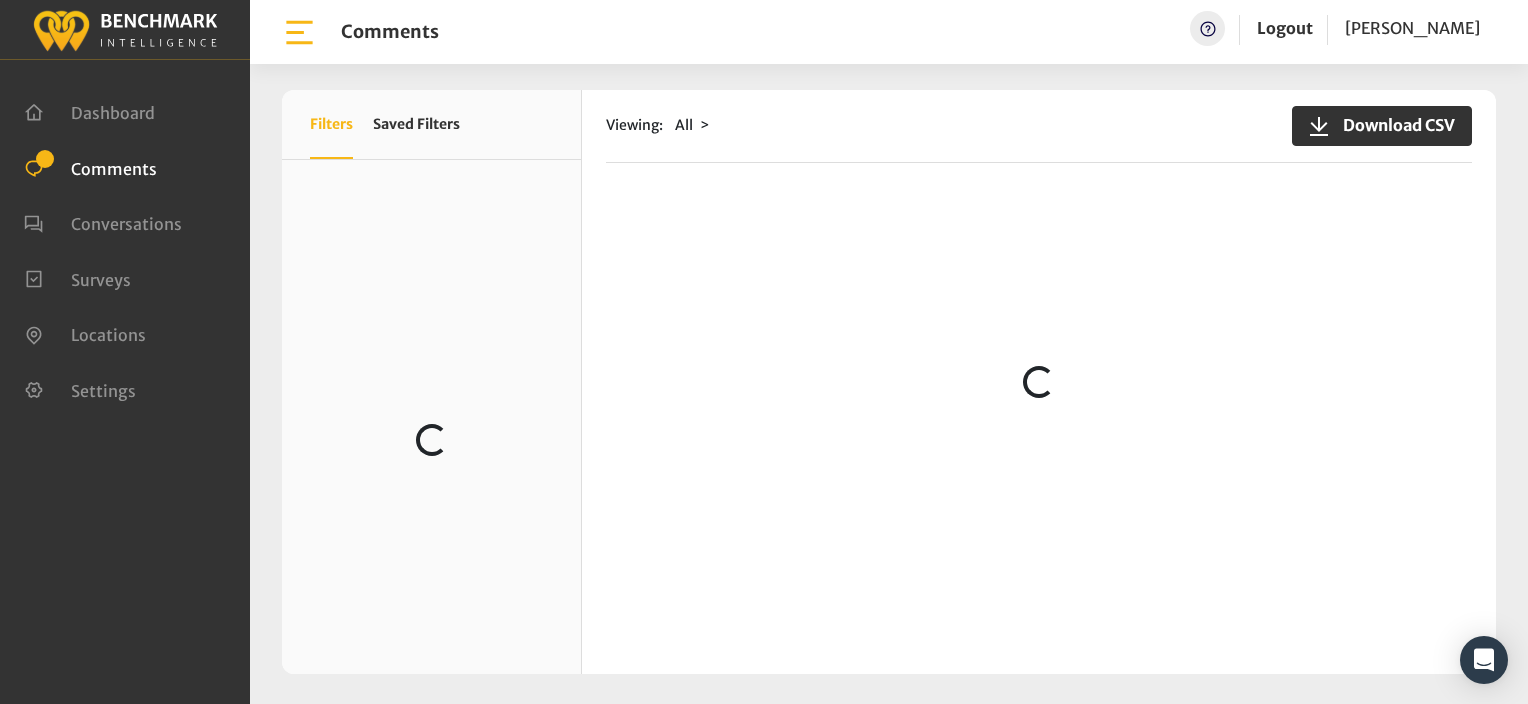scroll, scrollTop: 0, scrollLeft: 0, axis: both 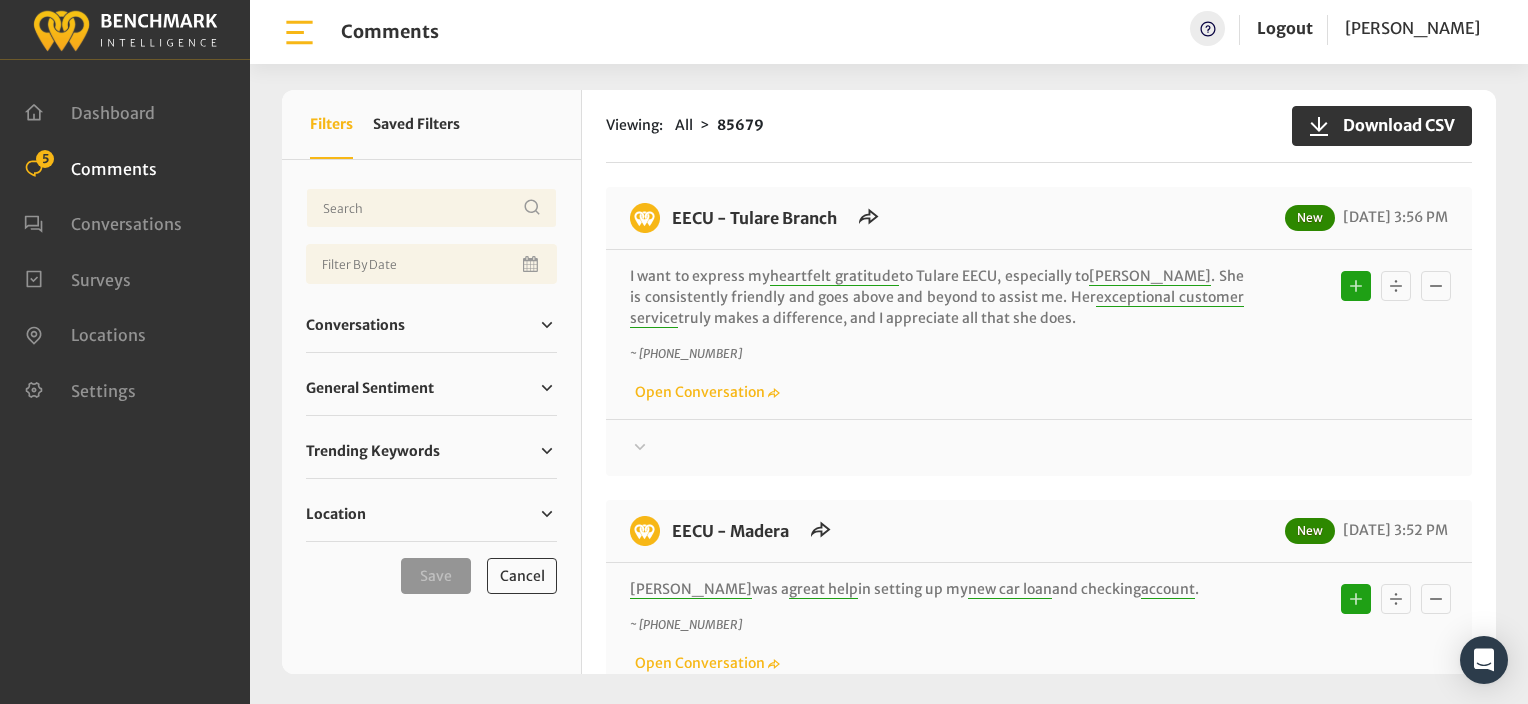 click on "~ +15595569648
Open Conversation" 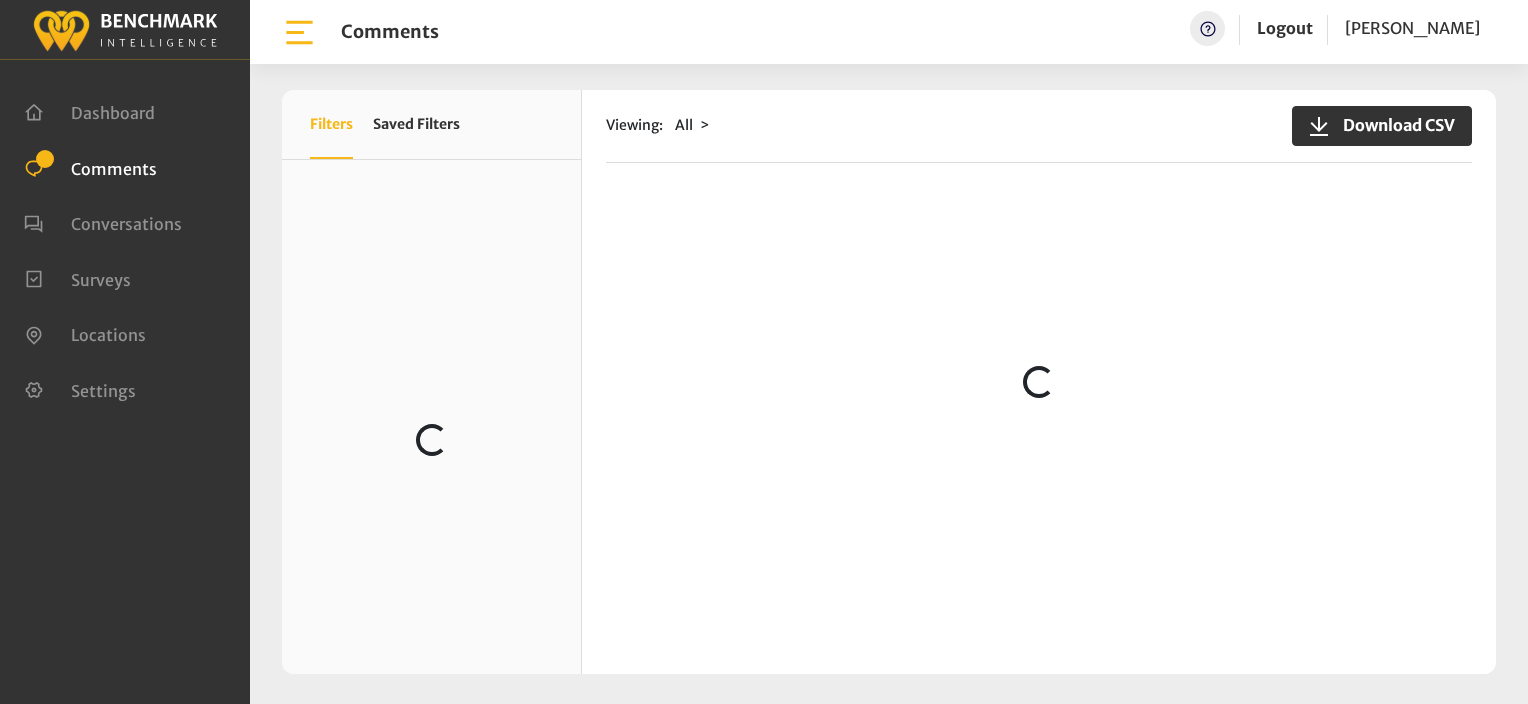 scroll, scrollTop: 0, scrollLeft: 0, axis: both 